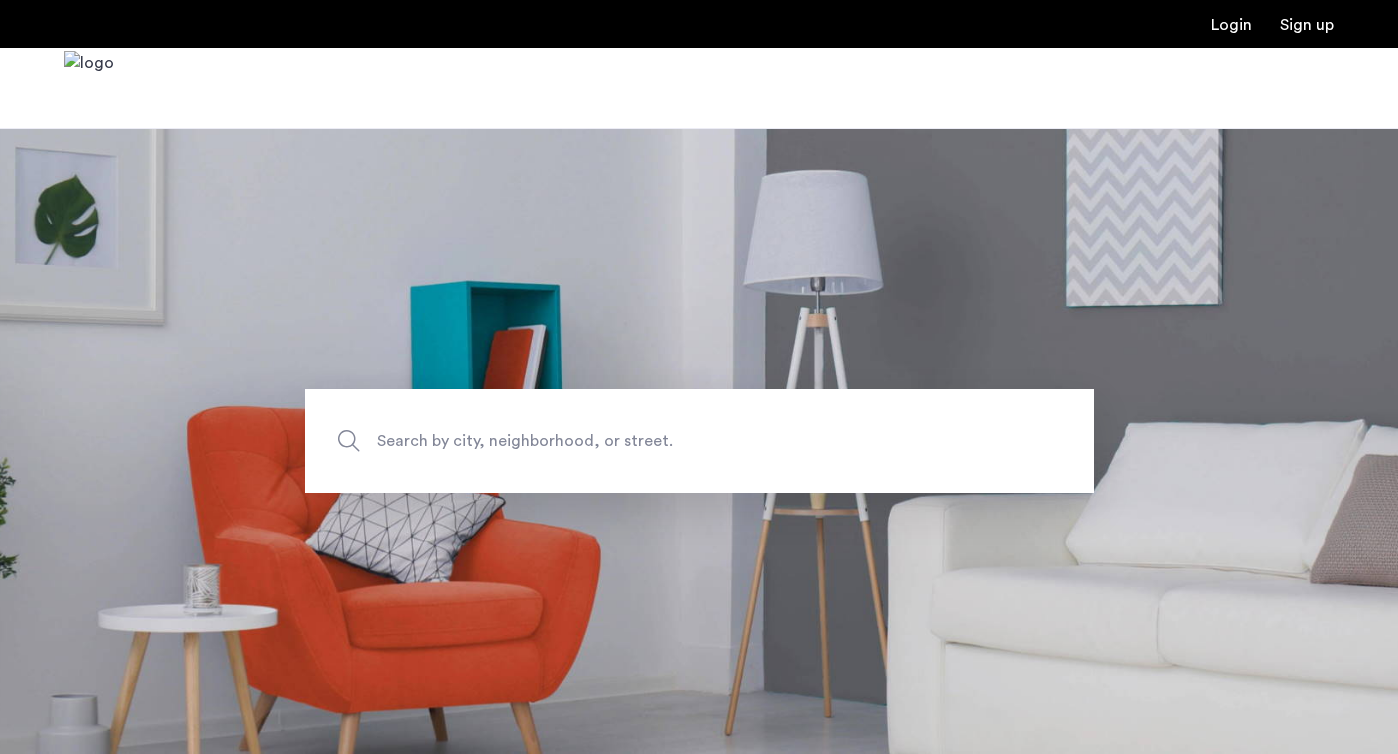 scroll, scrollTop: 0, scrollLeft: 0, axis: both 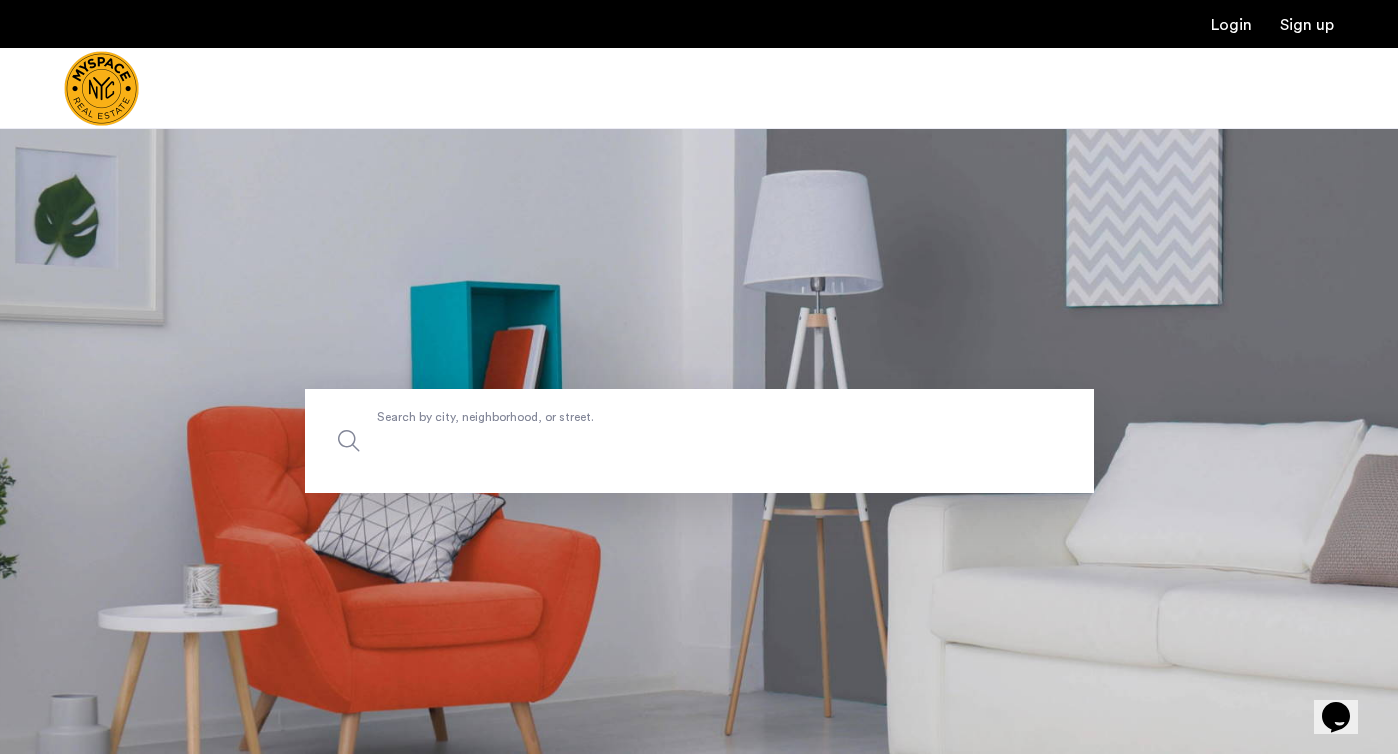 click on "Search by city, neighborhood, or street." at bounding box center [699, 441] 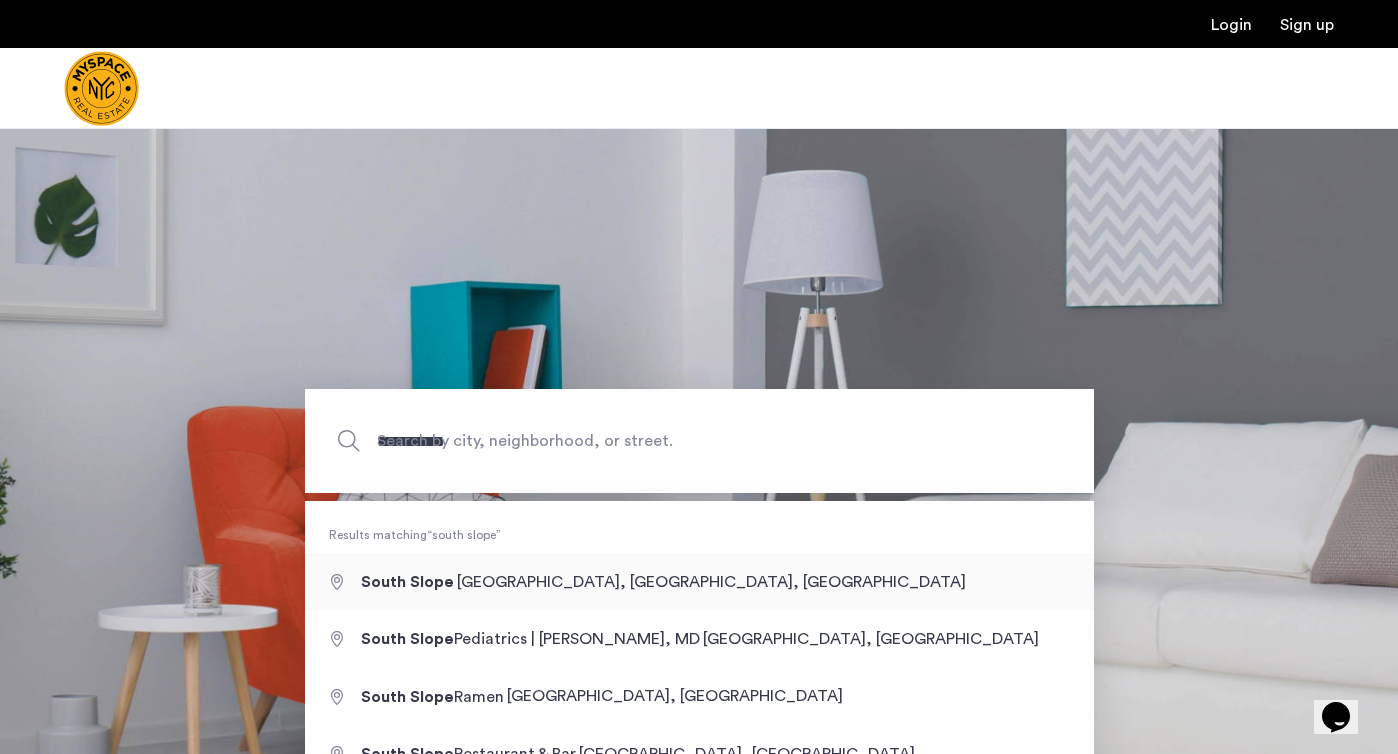 type on "**********" 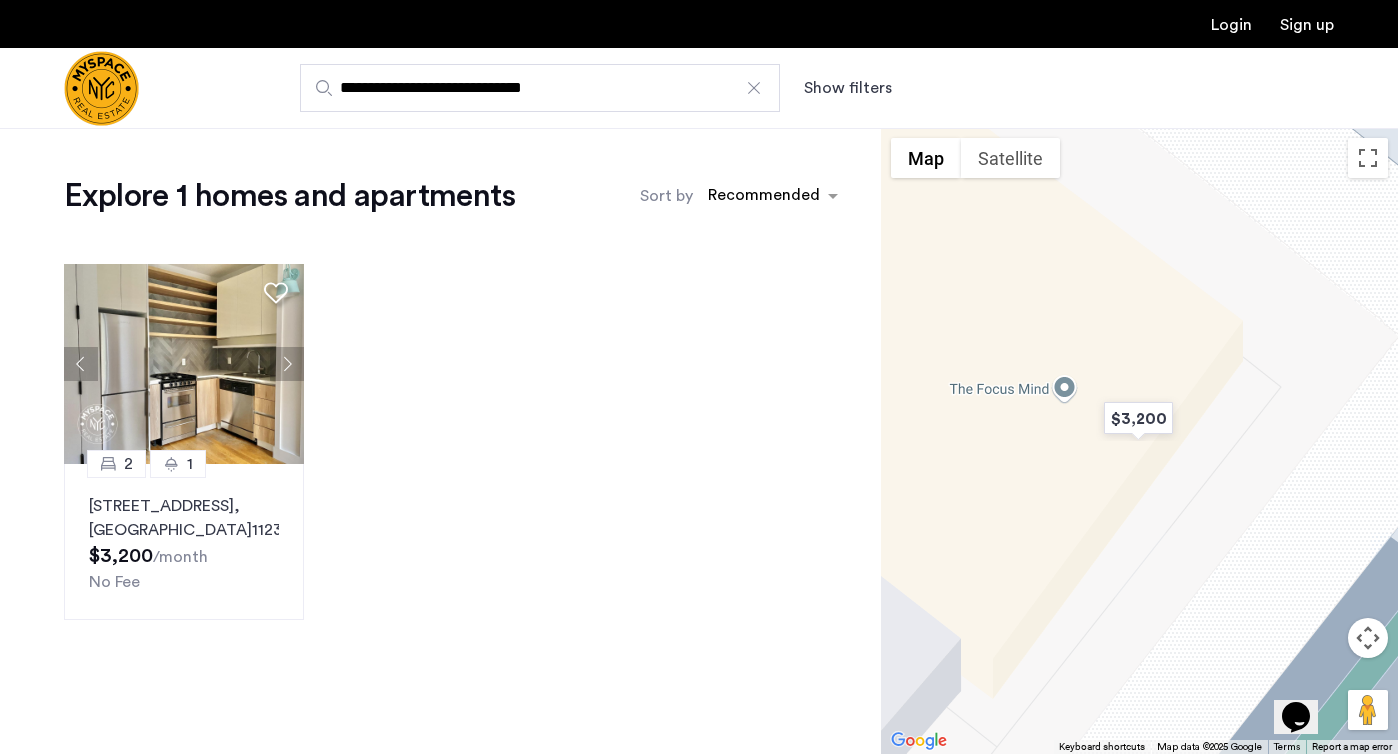 click on "**********" at bounding box center (540, 88) 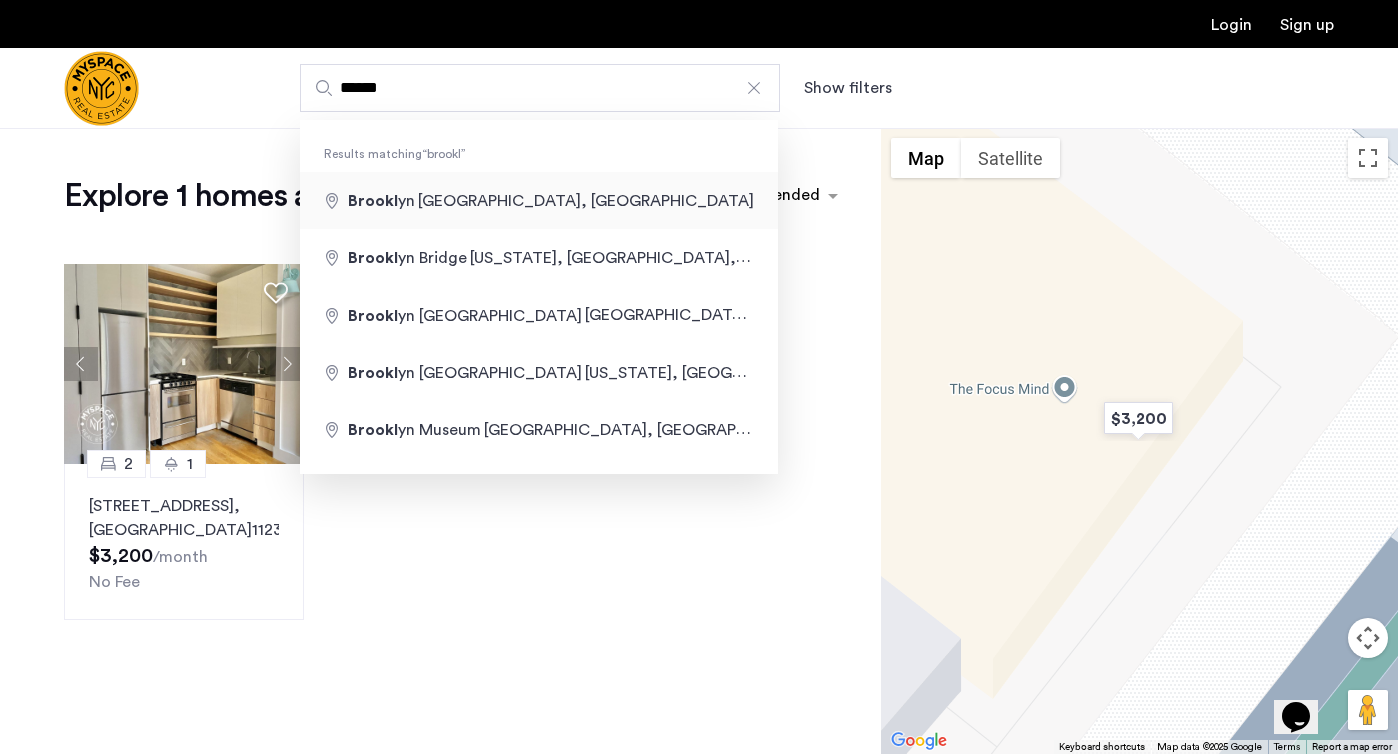 type on "**********" 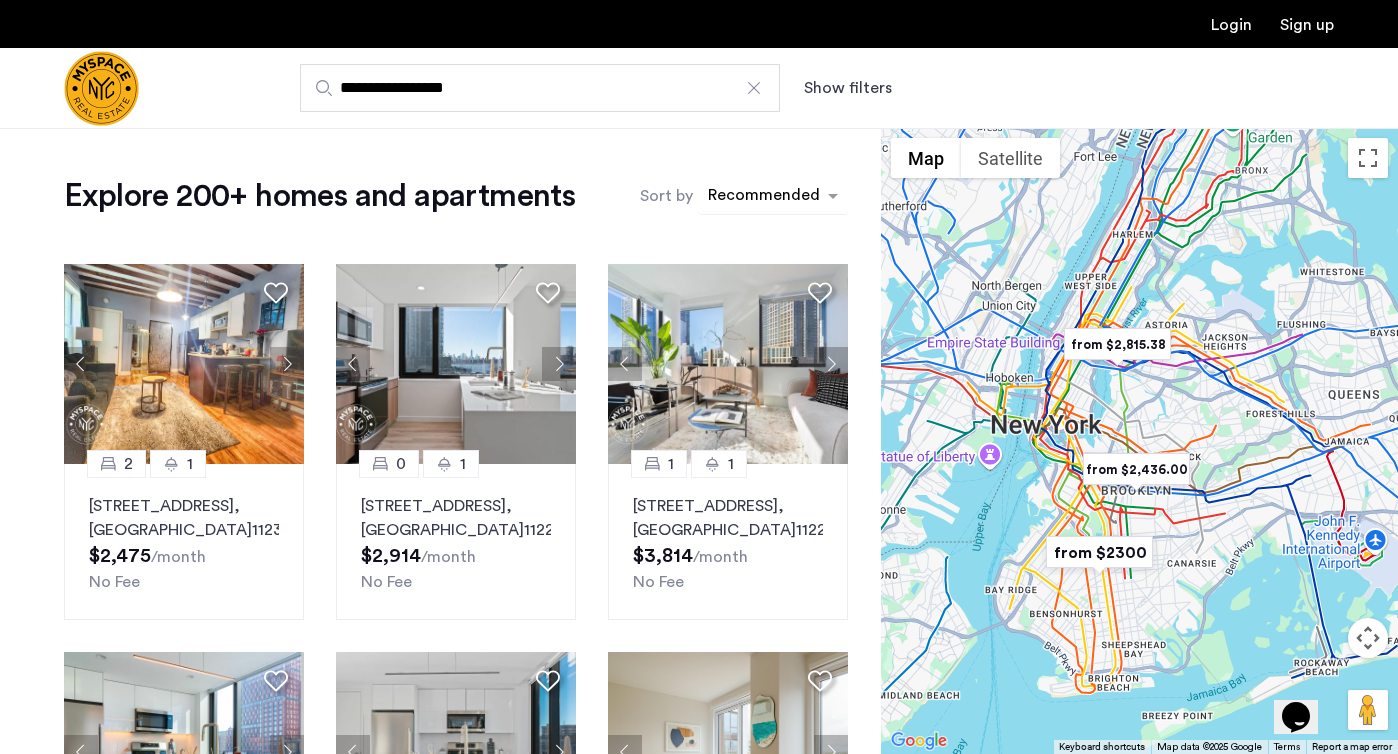 click 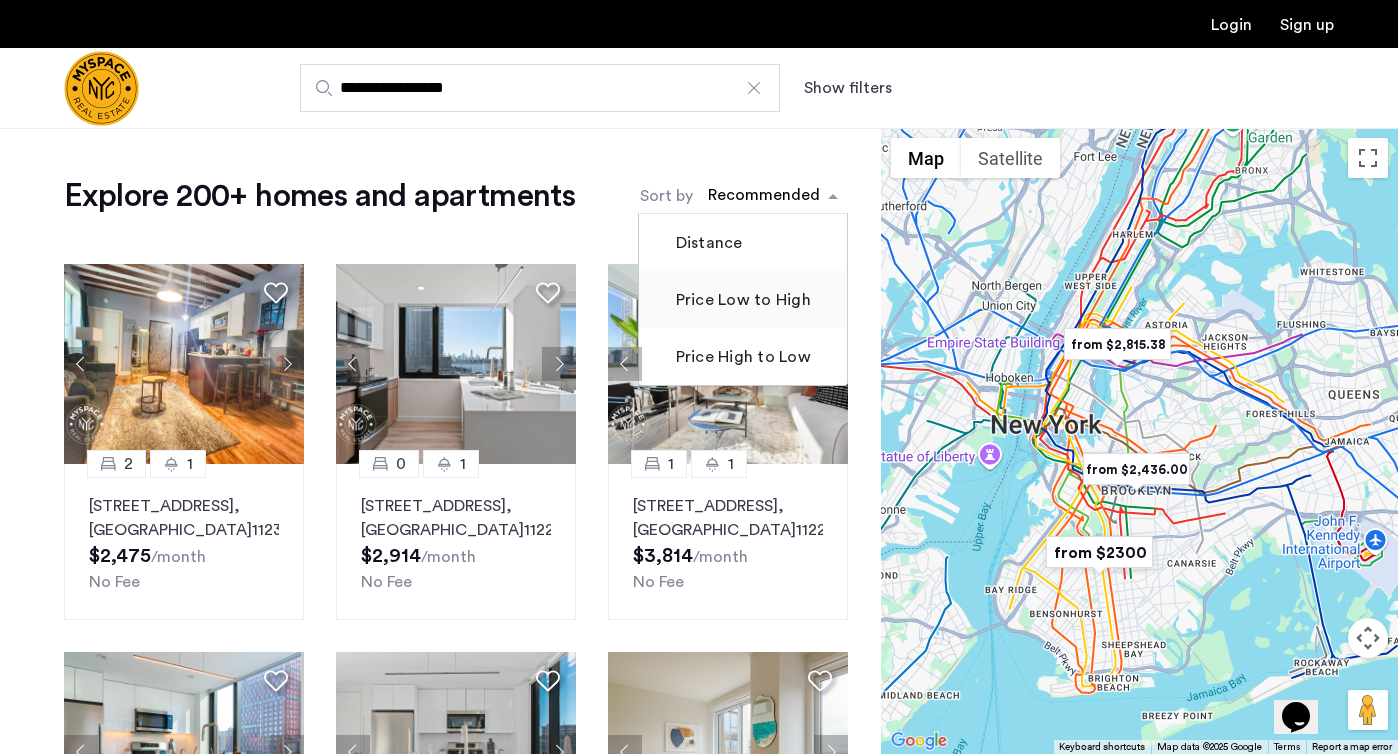 click on "Price Low to High" at bounding box center (741, 300) 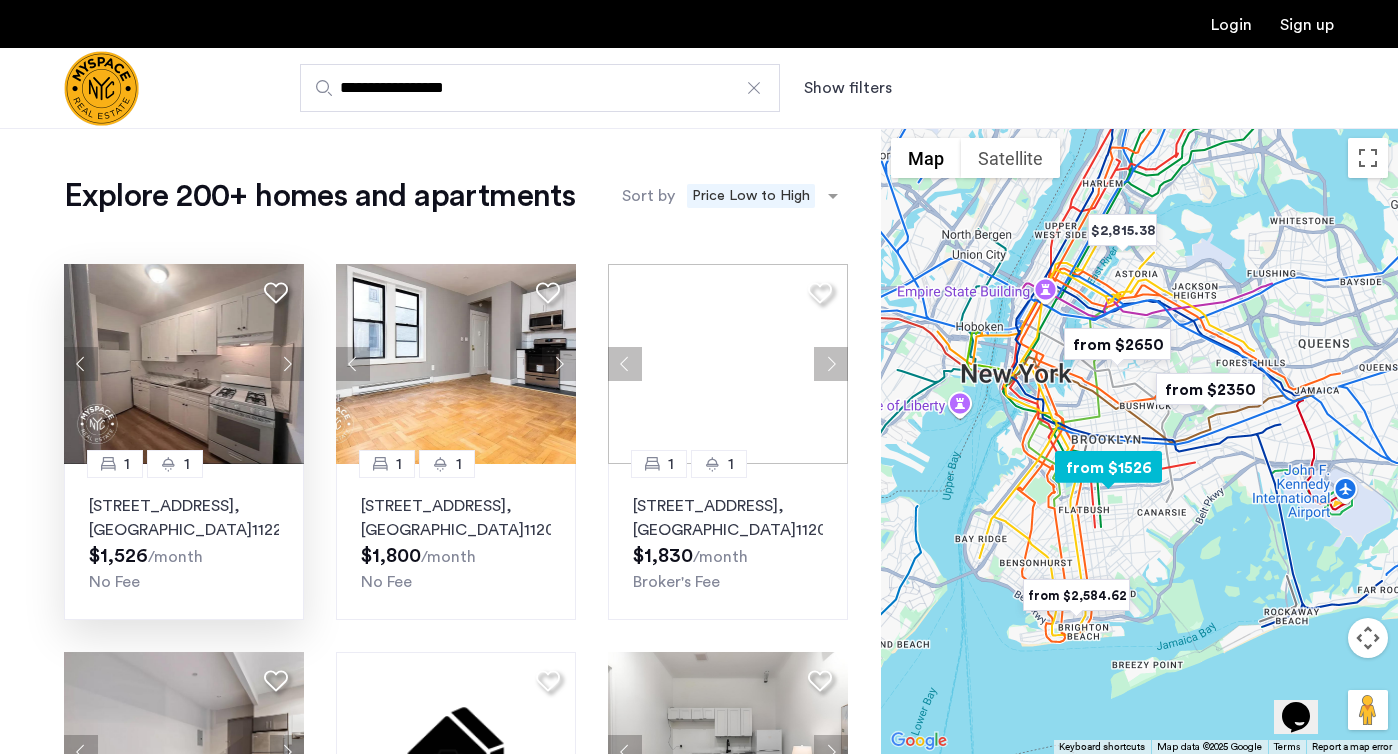 click on "265 Ocean Avenue, Unit 3D, Brooklyn , NY  11225  $1,526  /month No Fee" 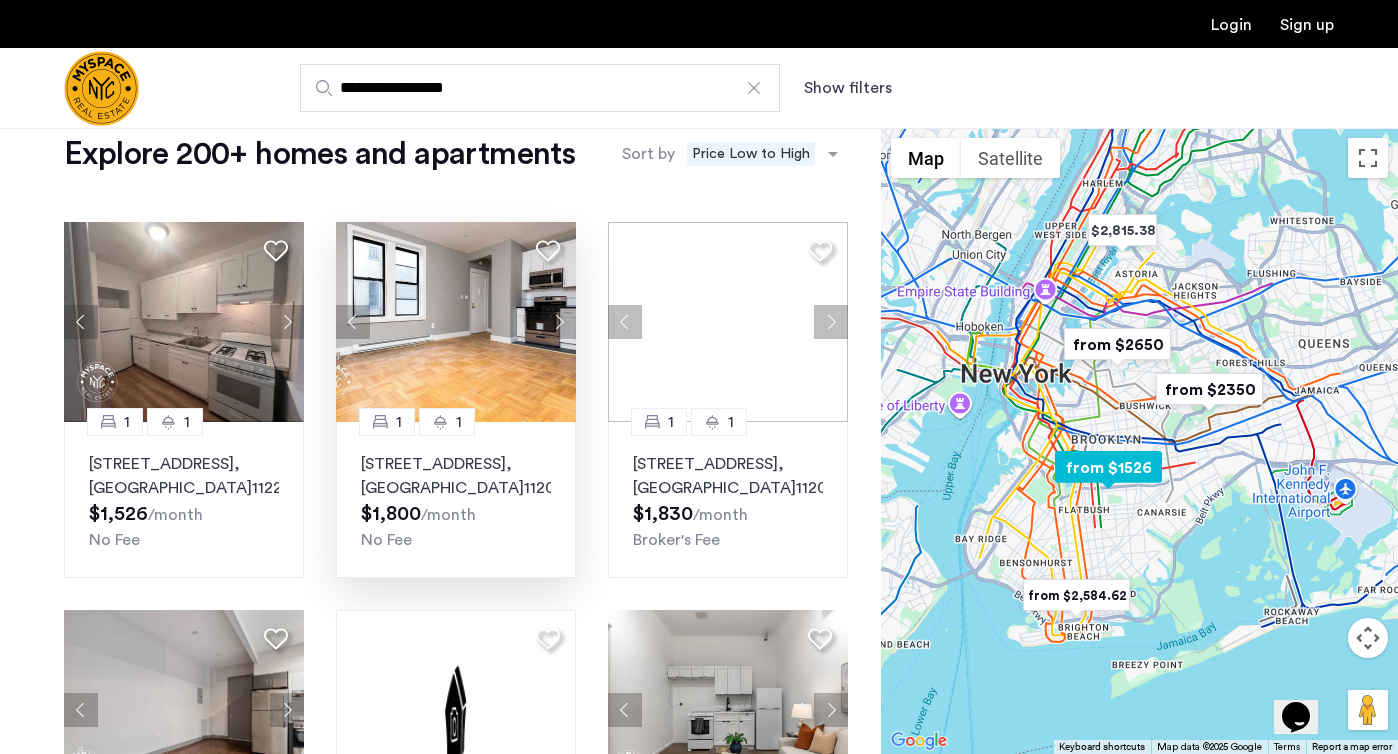 scroll, scrollTop: 30, scrollLeft: 0, axis: vertical 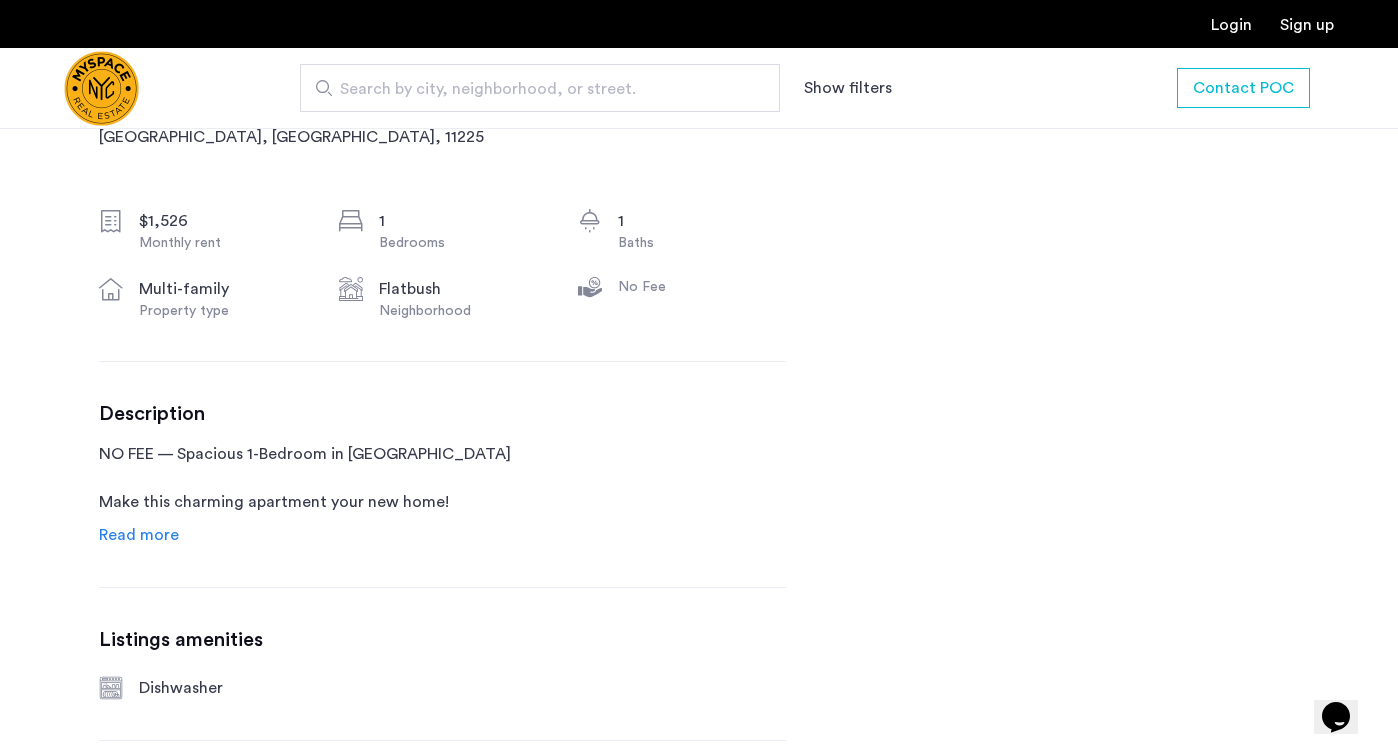 click on "Read more" 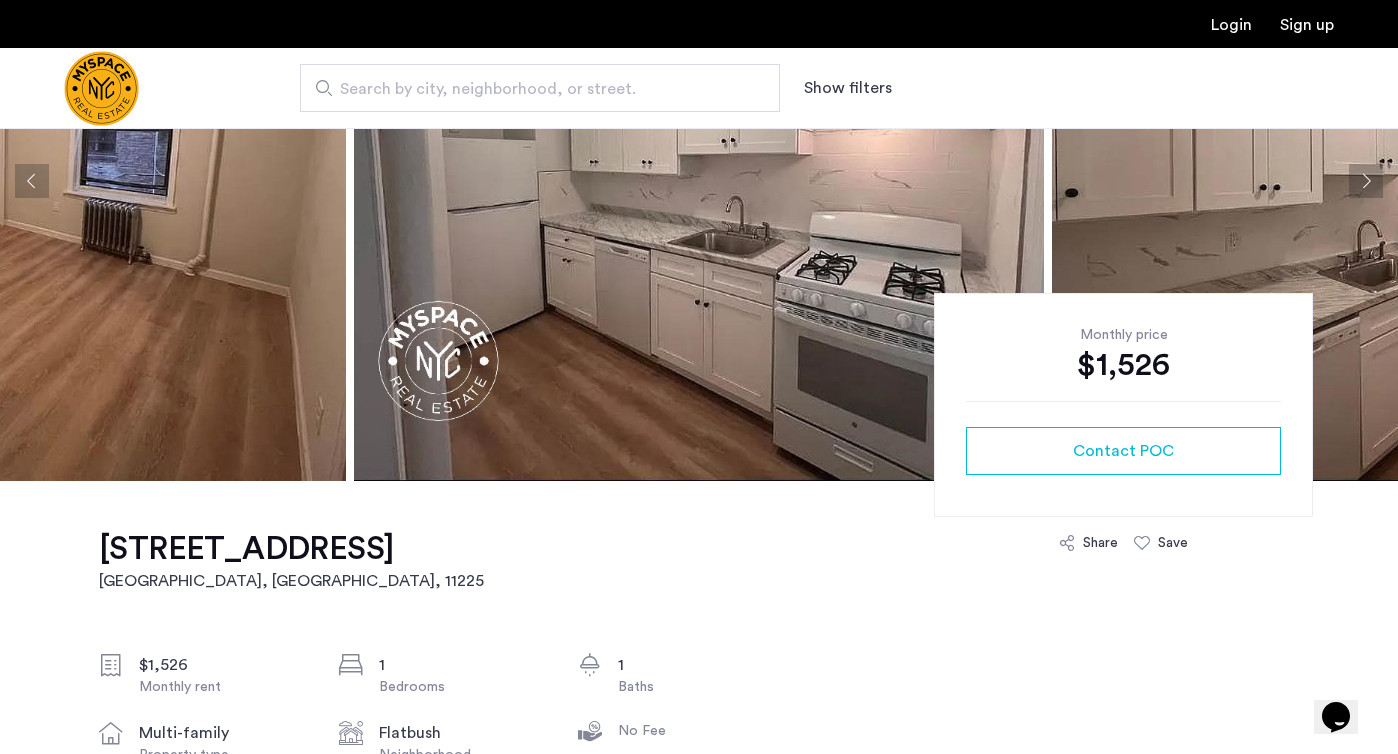 scroll, scrollTop: 0, scrollLeft: 0, axis: both 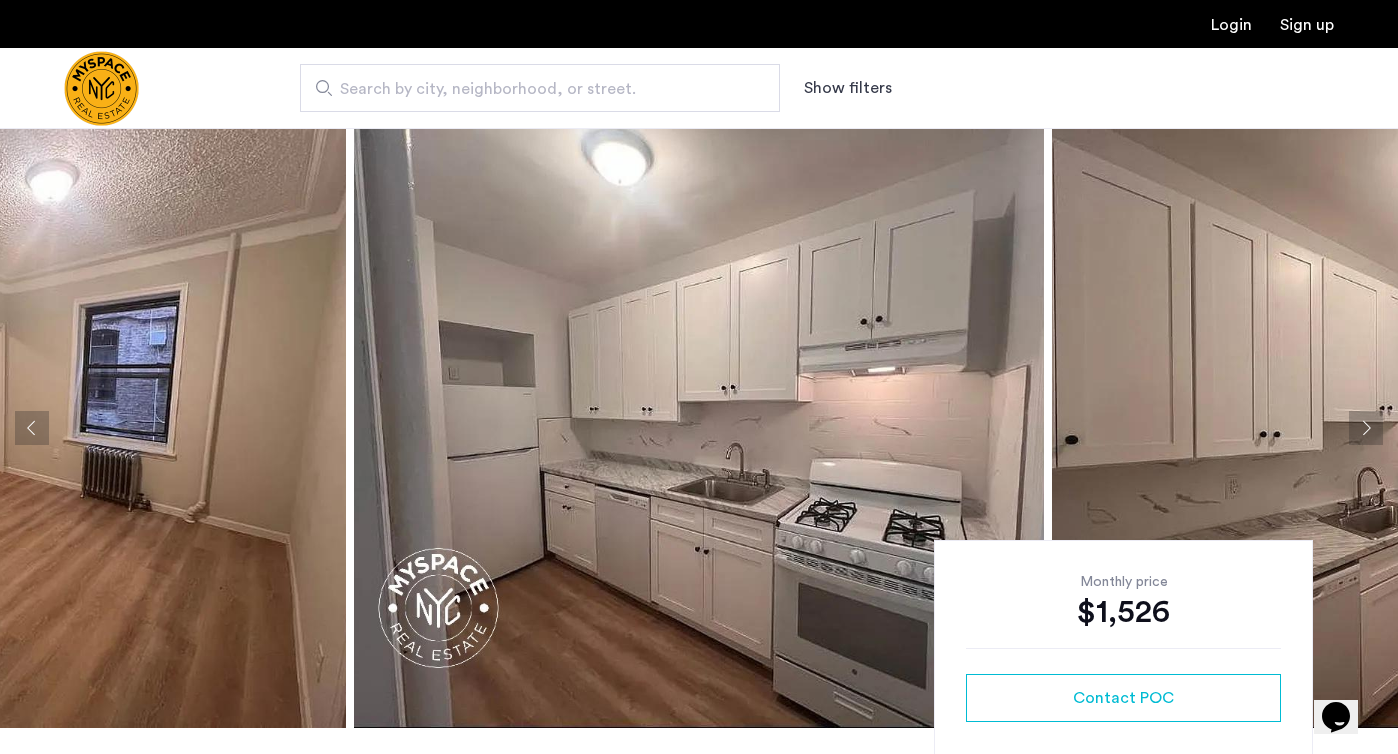 click 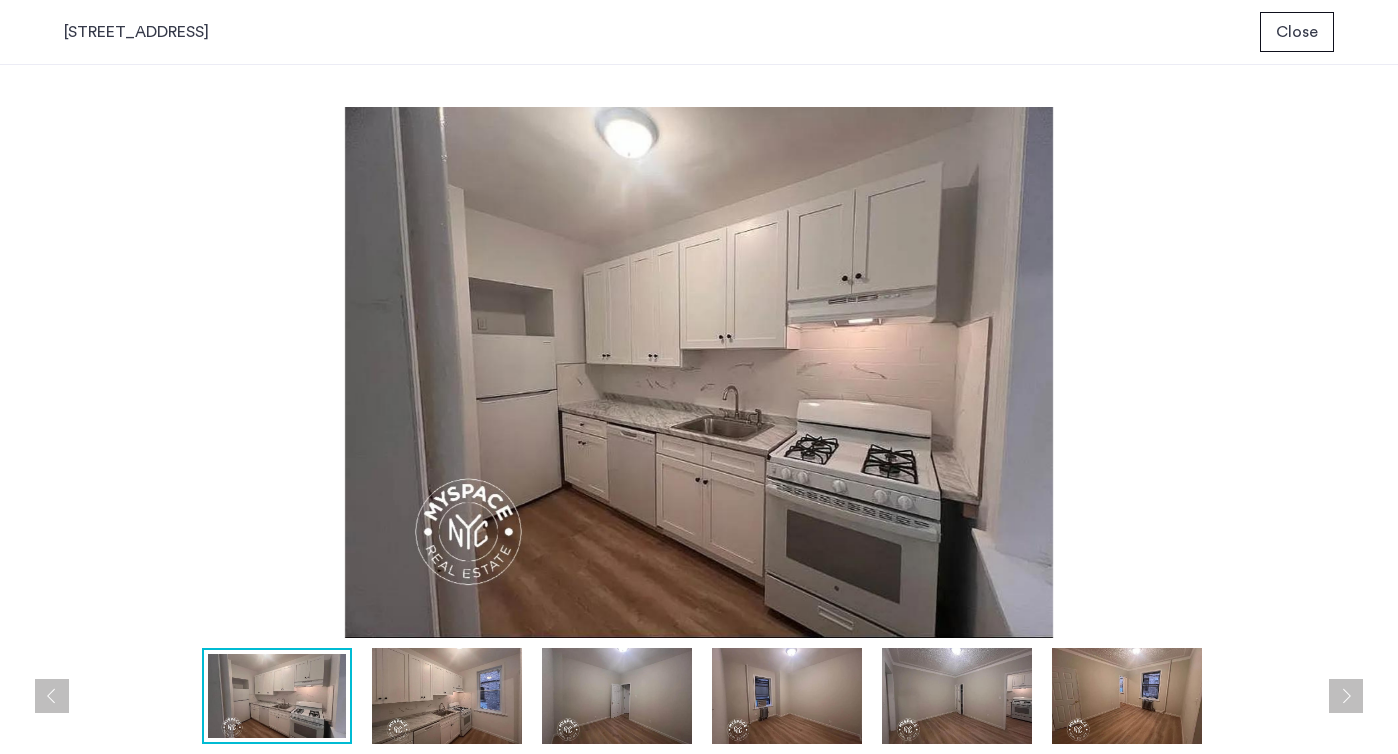 click at bounding box center [447, 696] 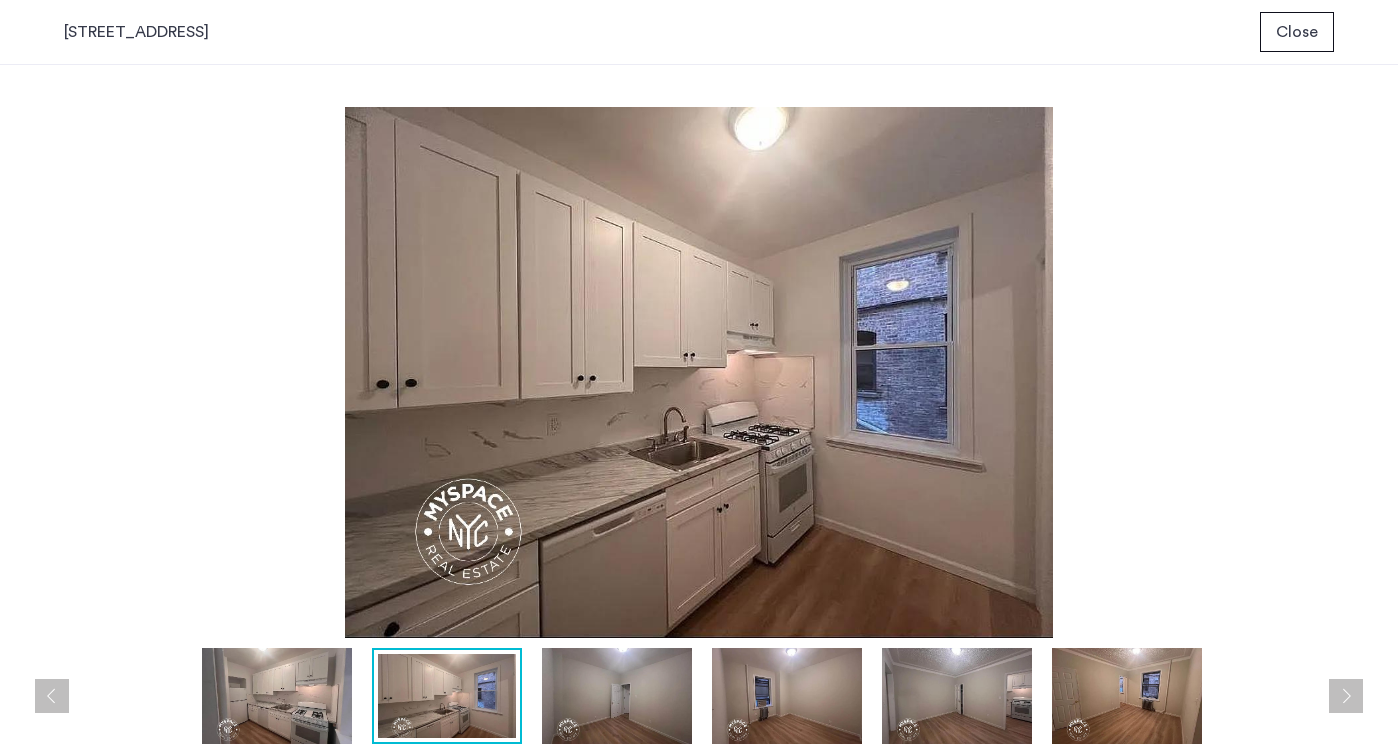 click at bounding box center [617, 696] 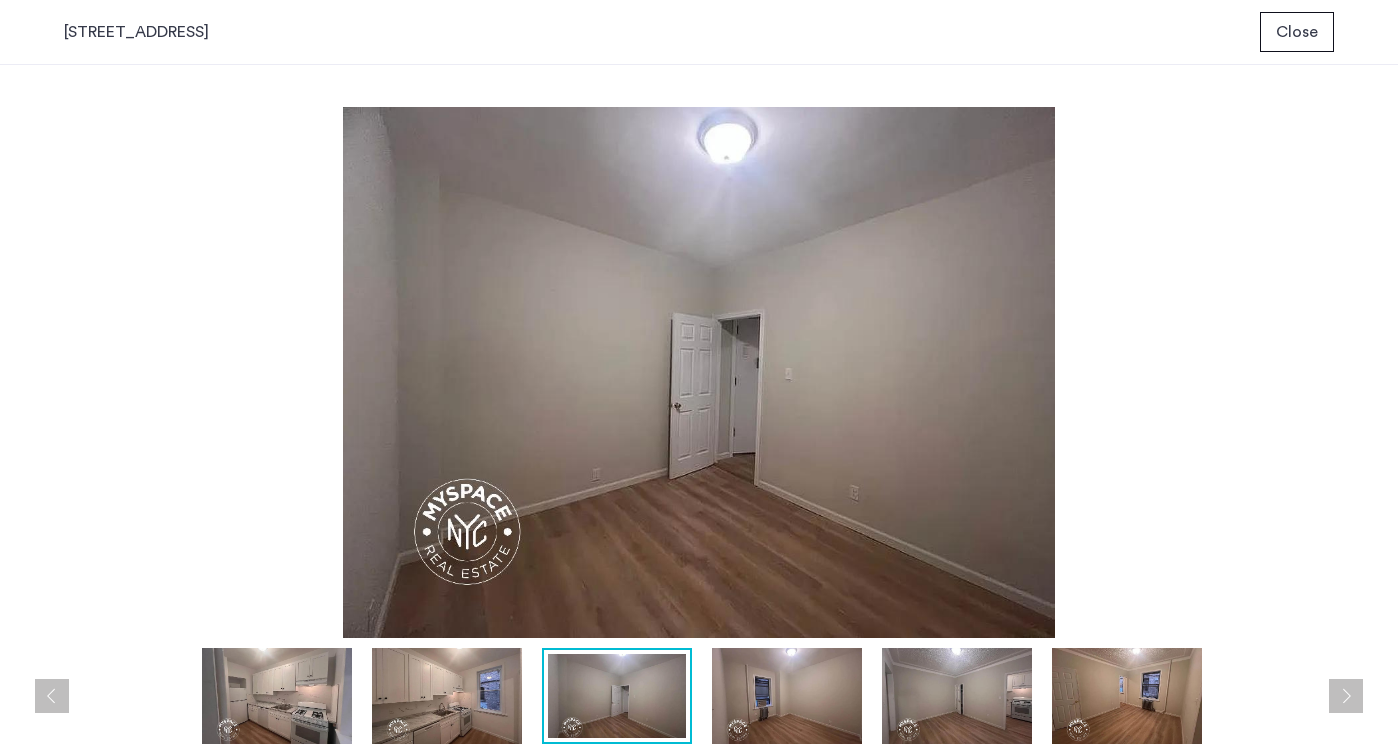 click at bounding box center [787, 696] 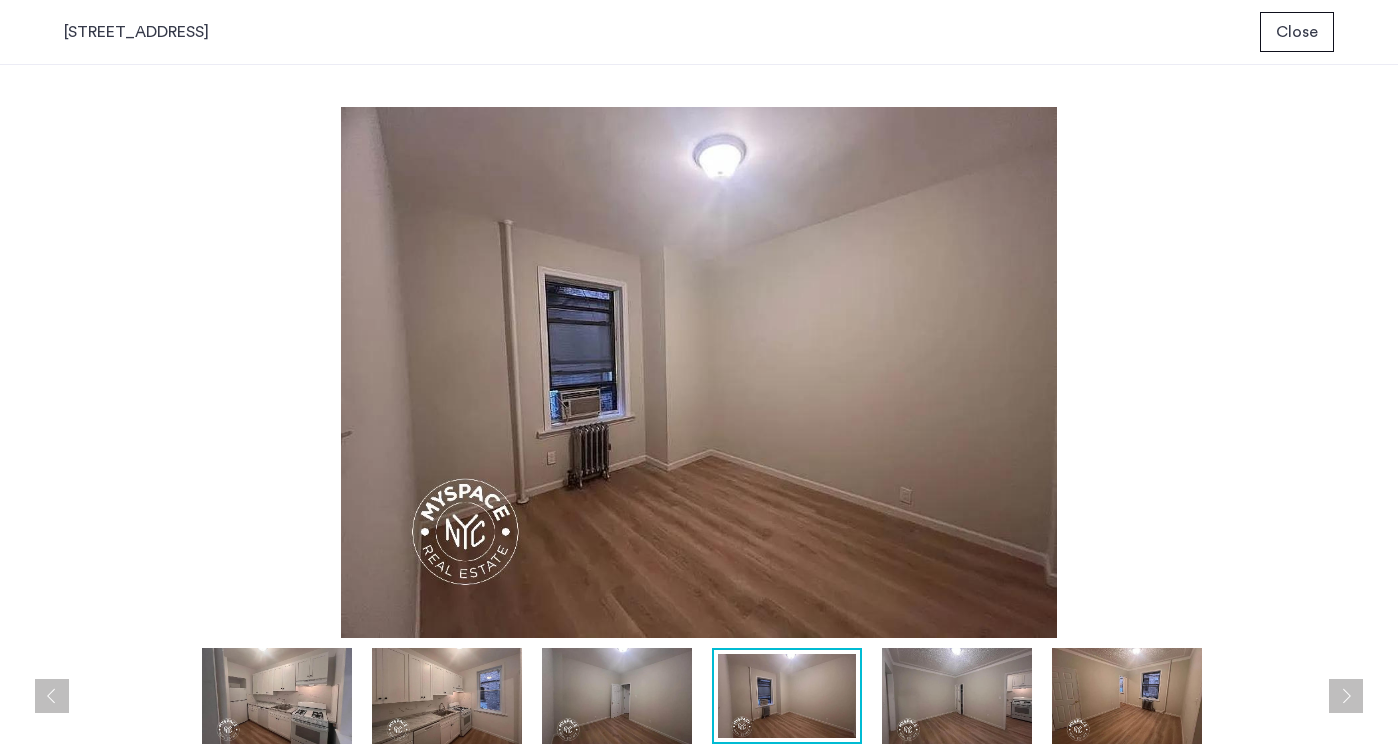 click at bounding box center [957, 696] 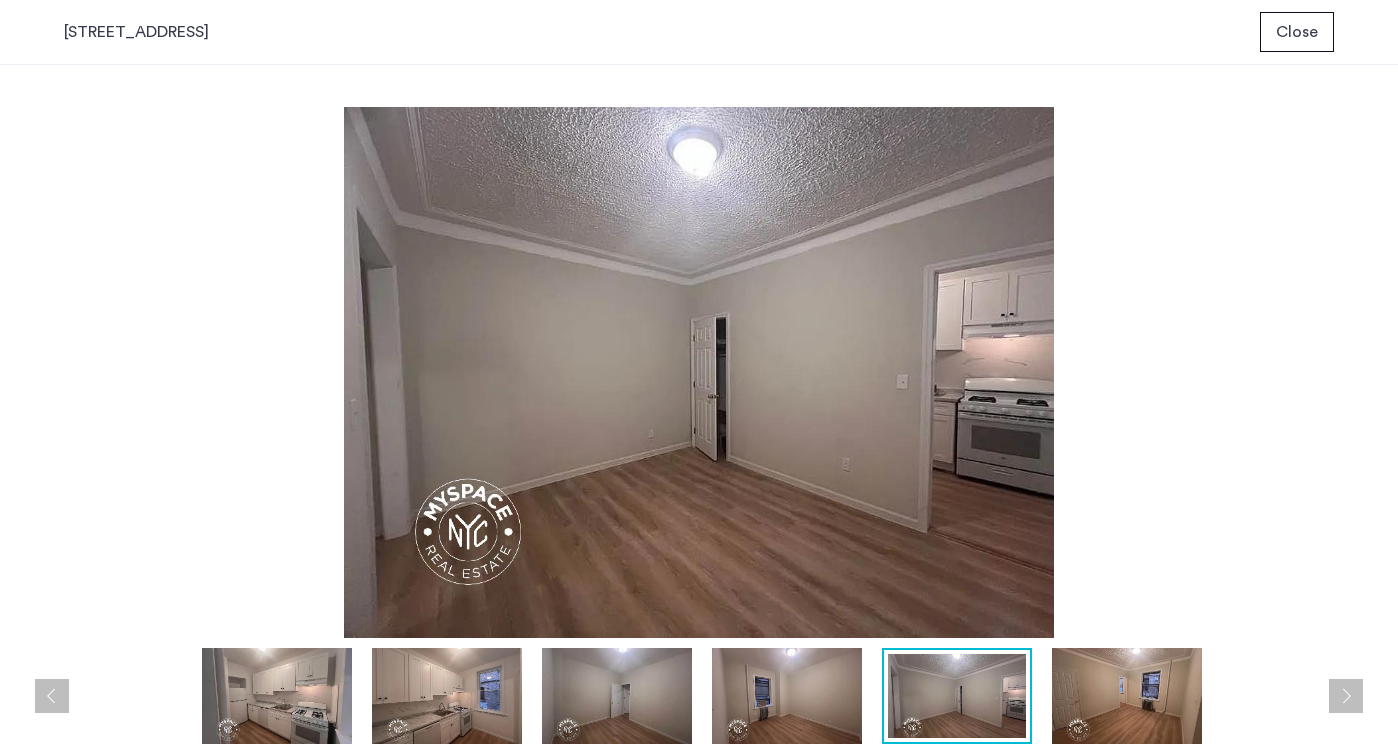click at bounding box center [1127, 696] 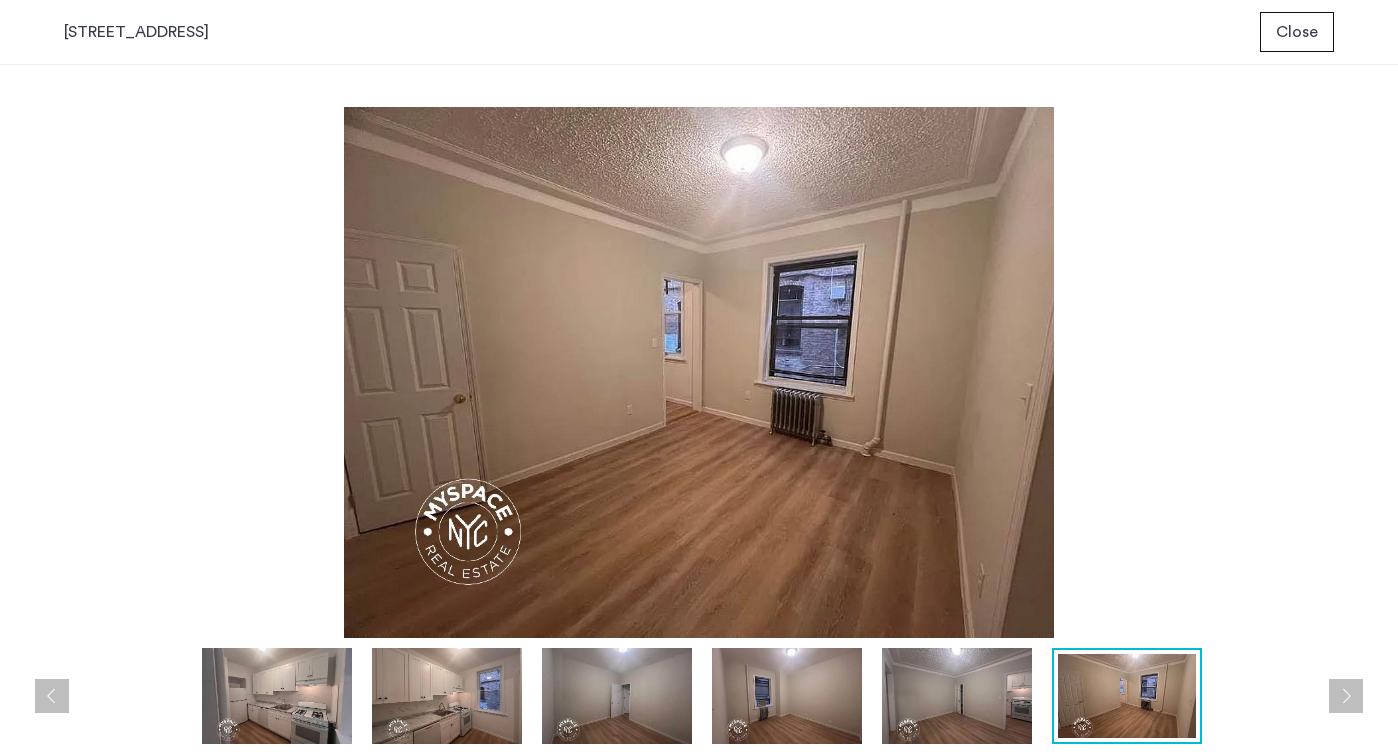 click at bounding box center (704, 696) 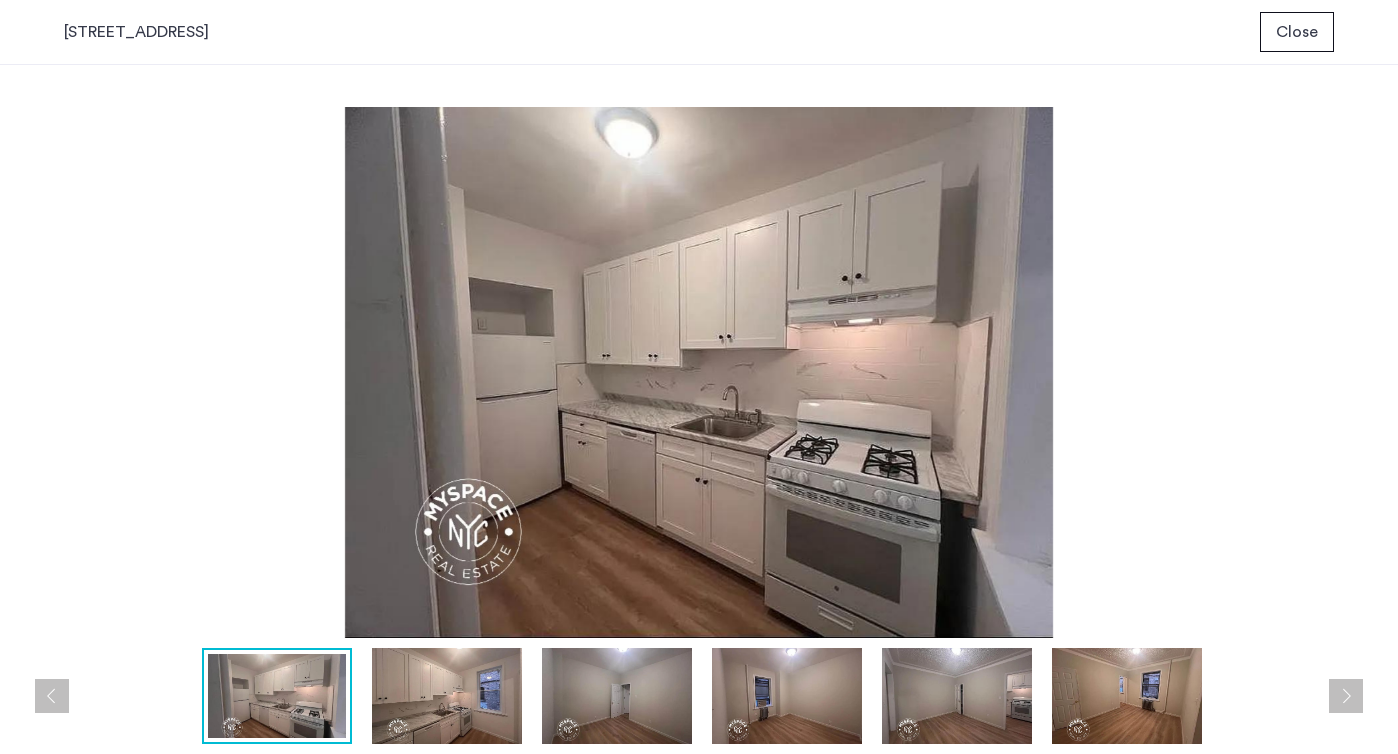 click at bounding box center (1127, 696) 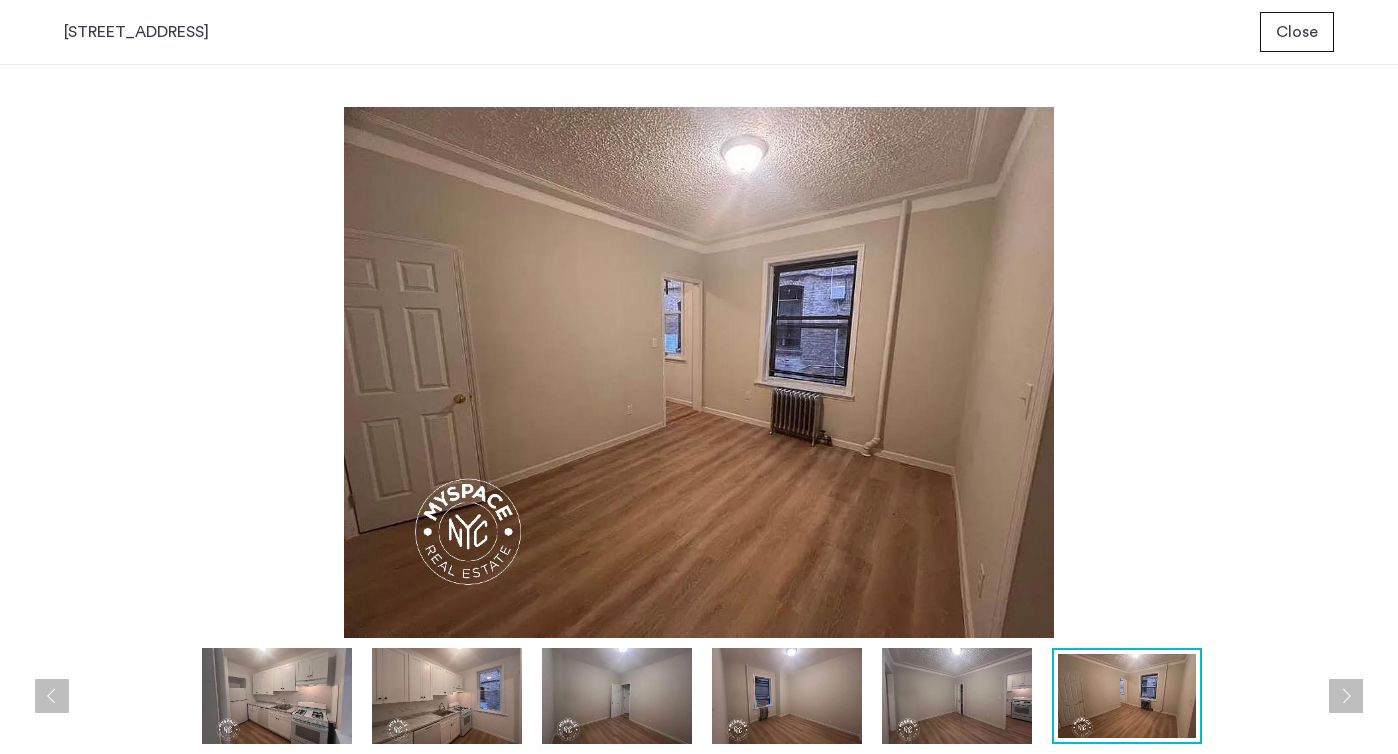 click at bounding box center [1346, 696] 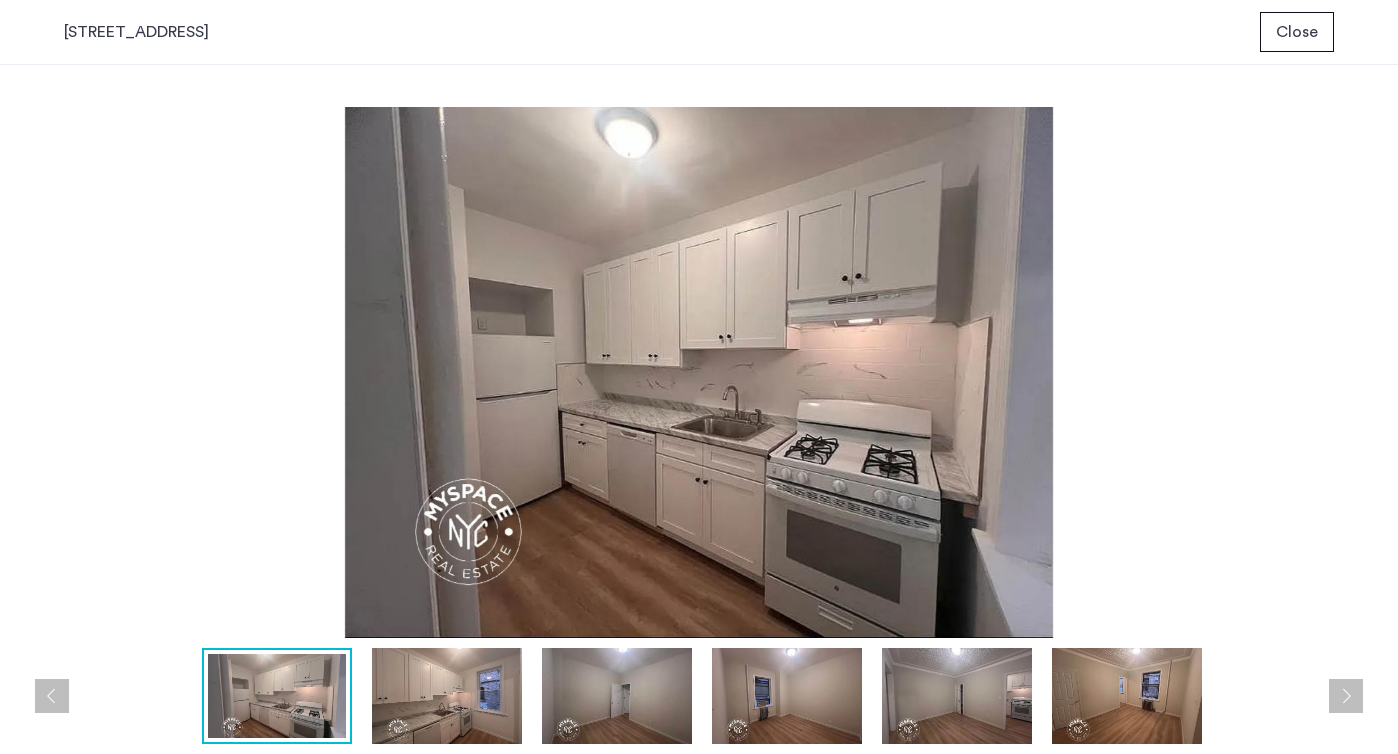 click at bounding box center [1346, 696] 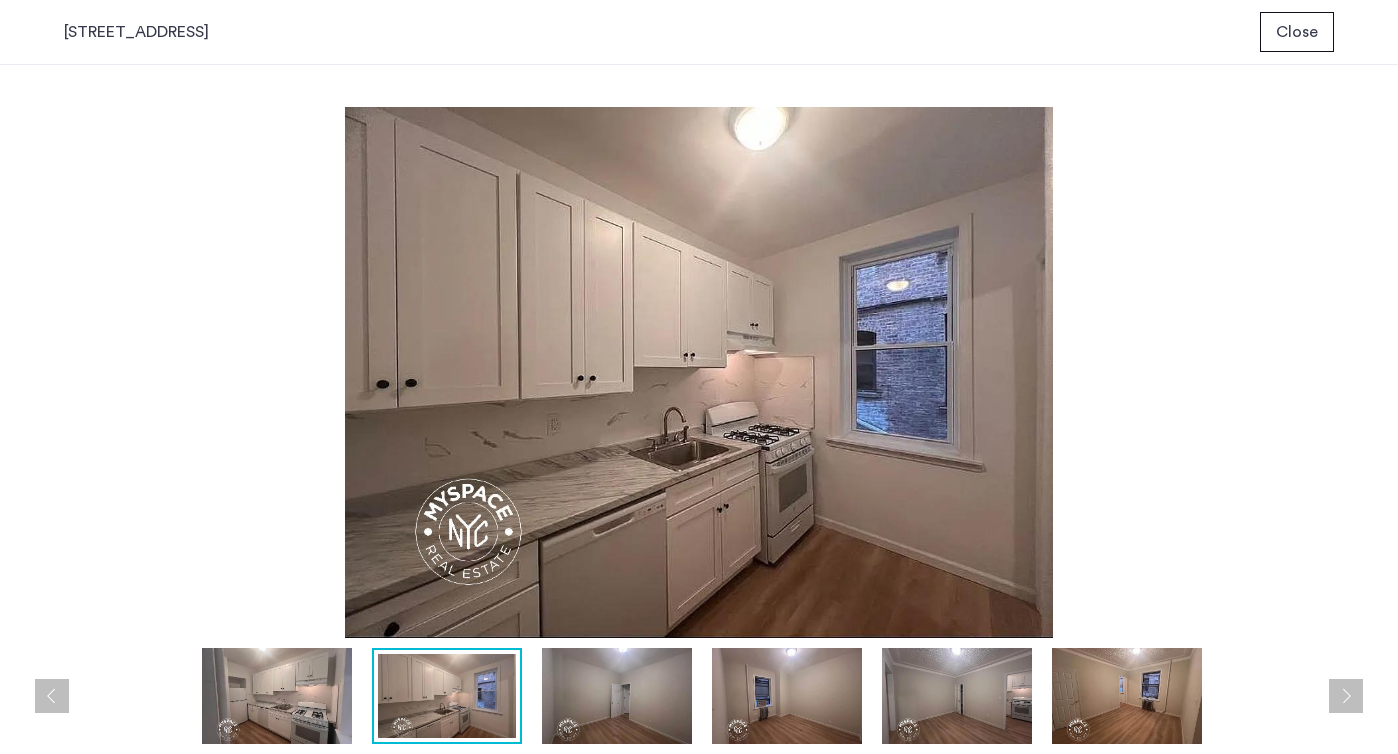 click at bounding box center [1346, 696] 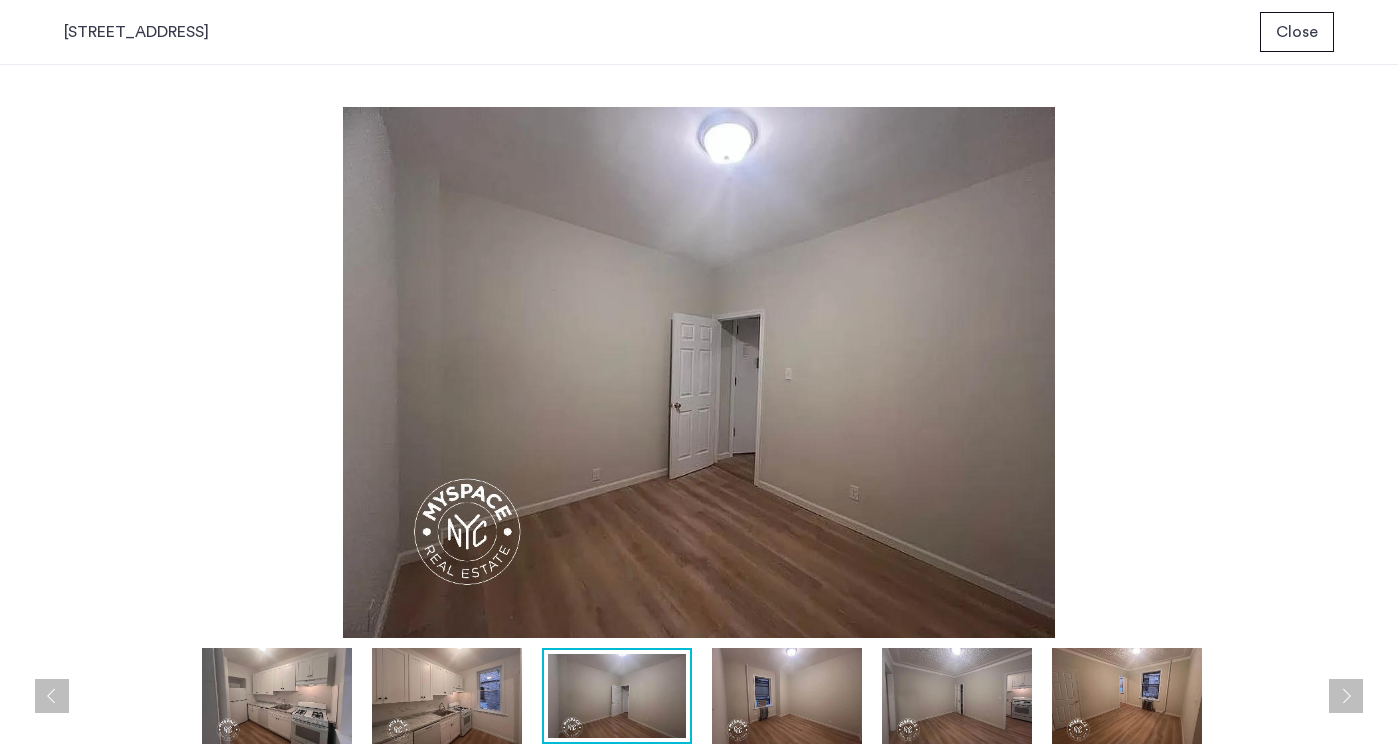 click at bounding box center [1346, 696] 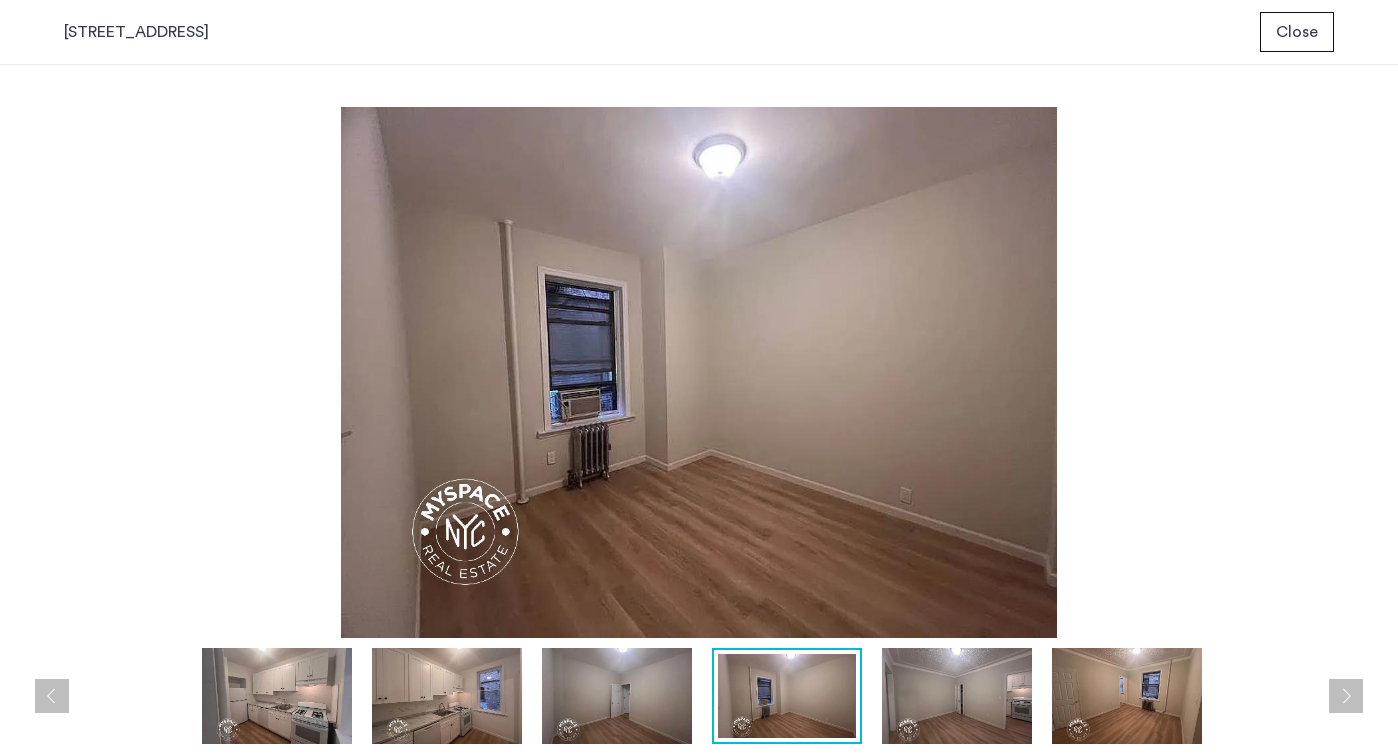 click at bounding box center (1346, 696) 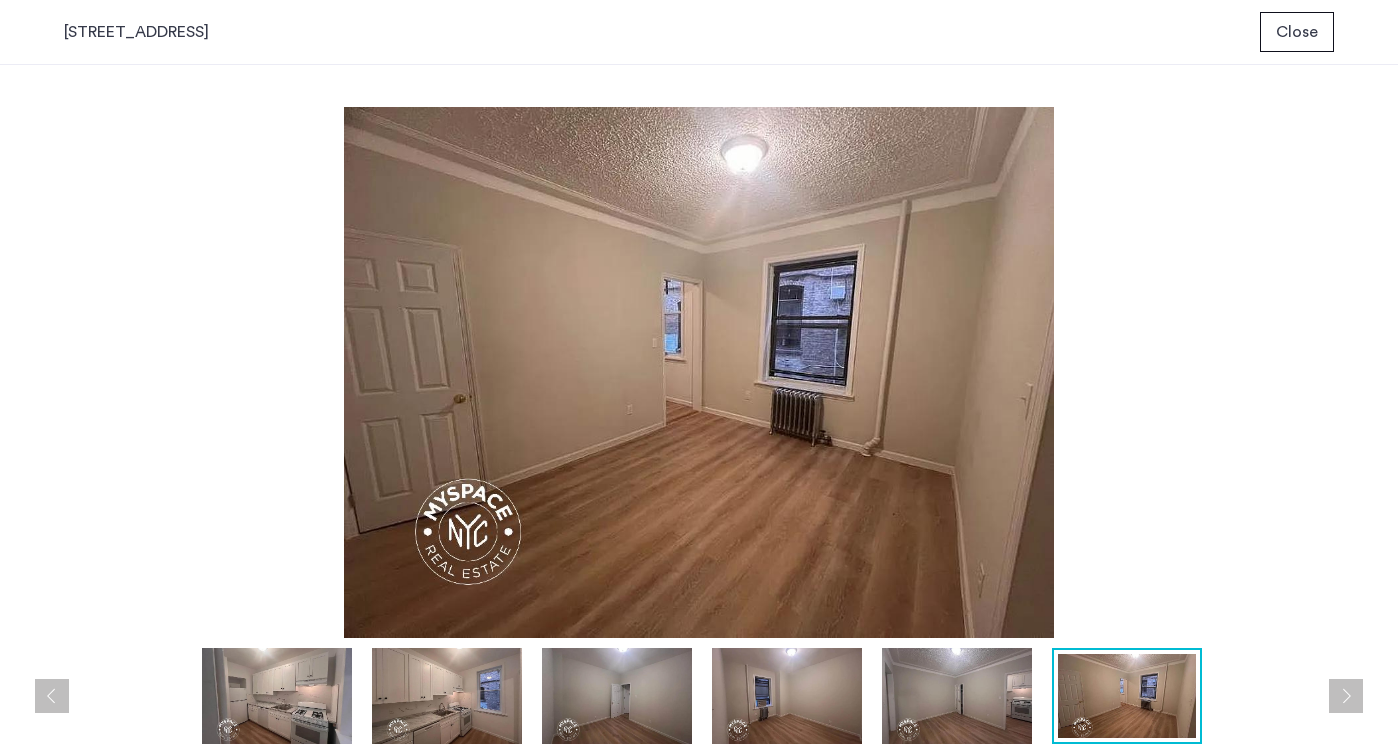 click at bounding box center [1346, 696] 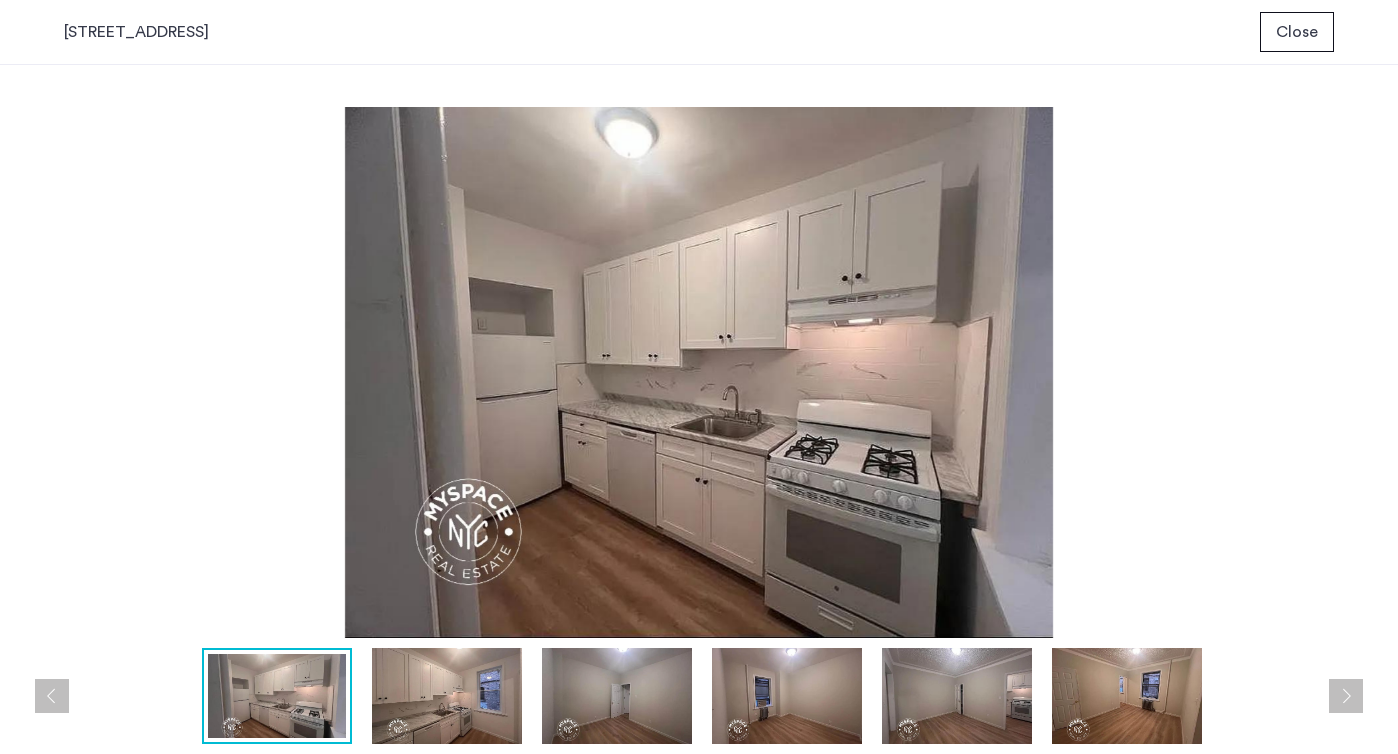 click at bounding box center [1346, 696] 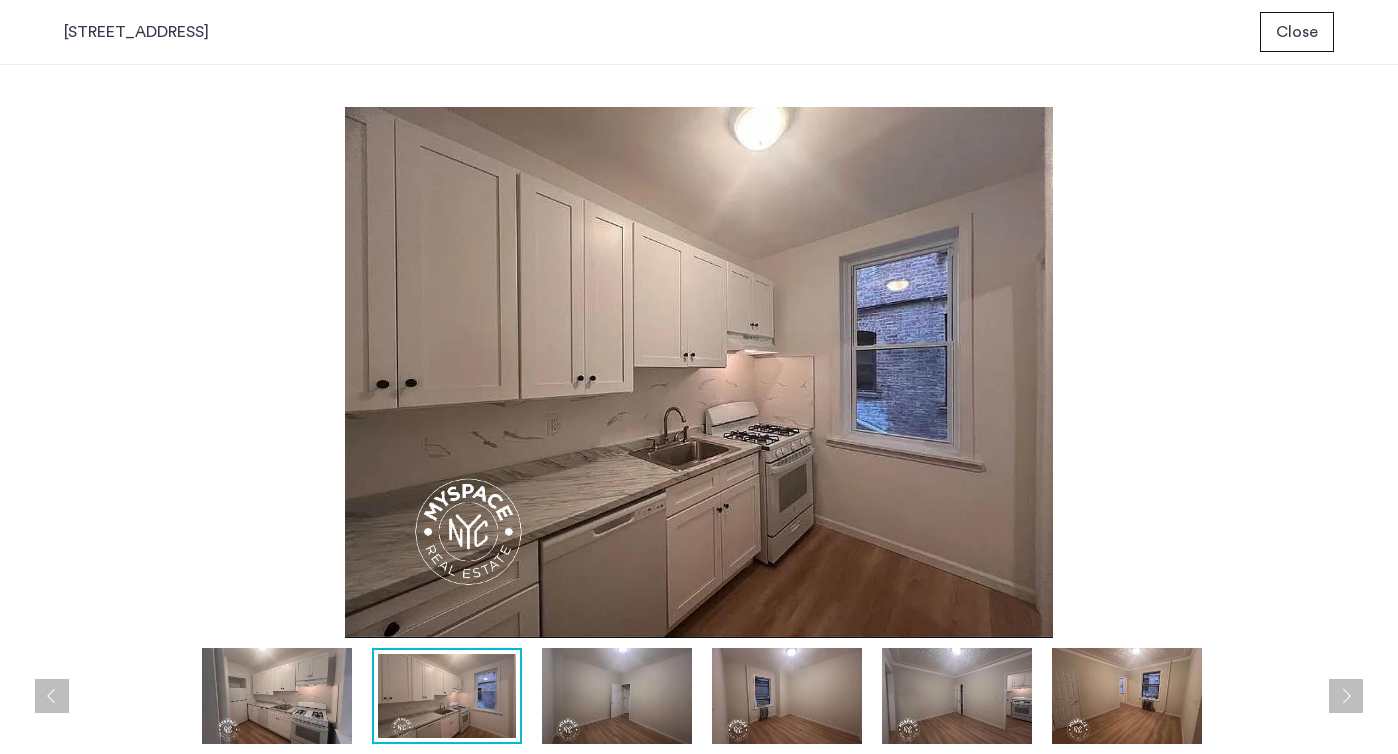 click at bounding box center [1346, 696] 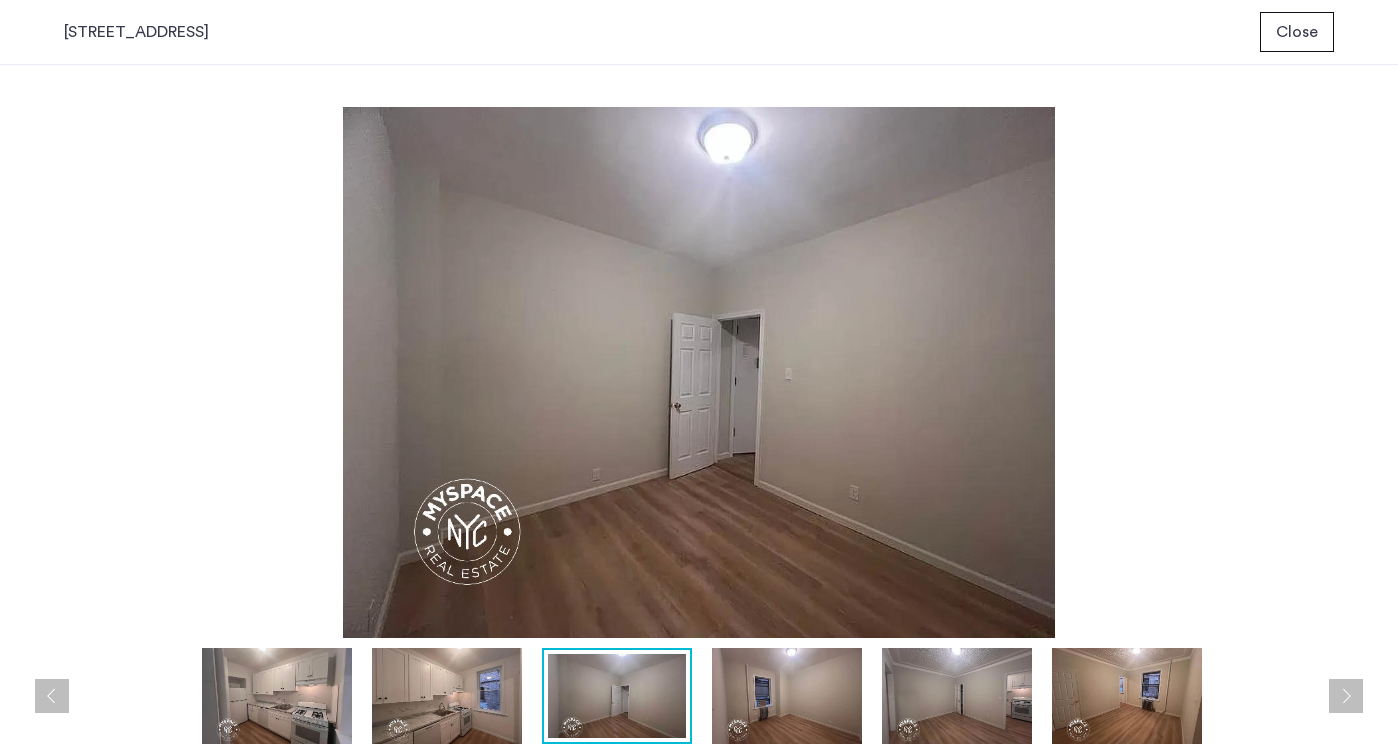 click at bounding box center [1346, 696] 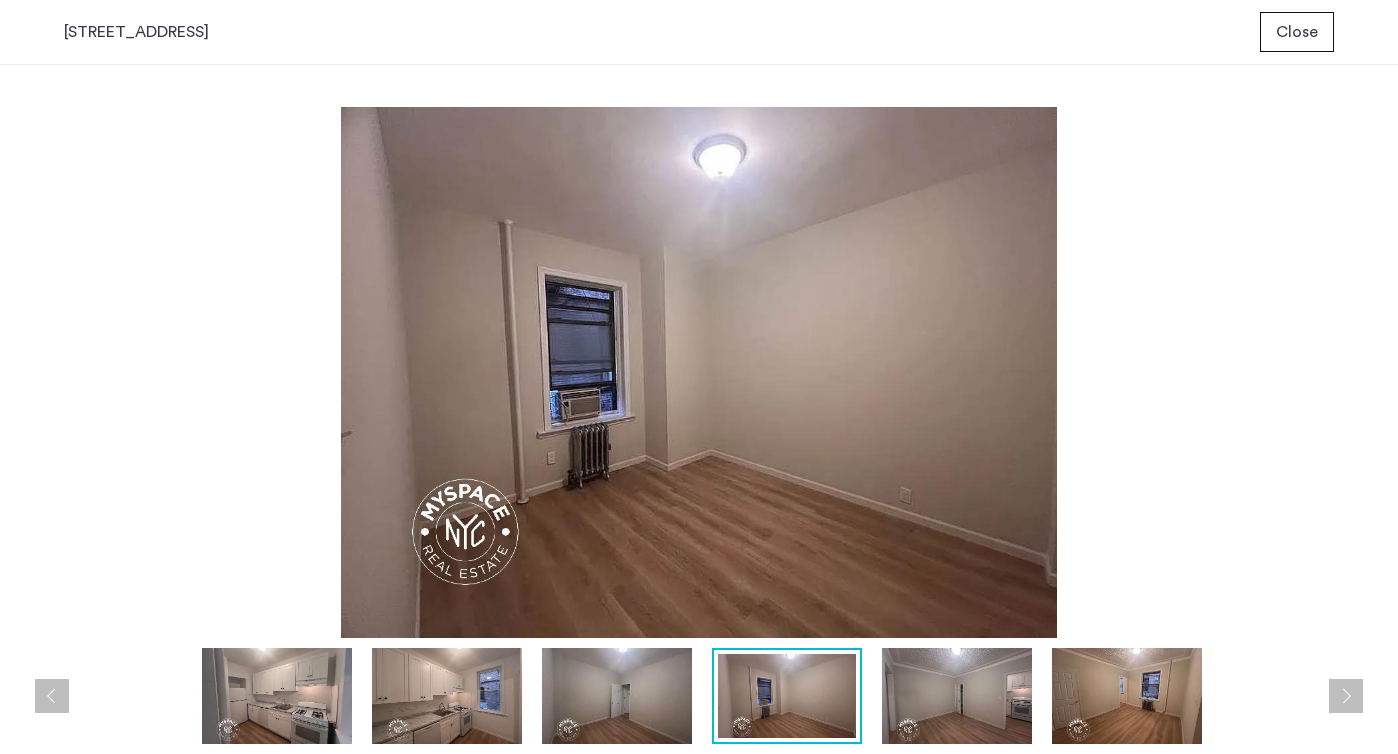 click on "Close" at bounding box center [1297, 32] 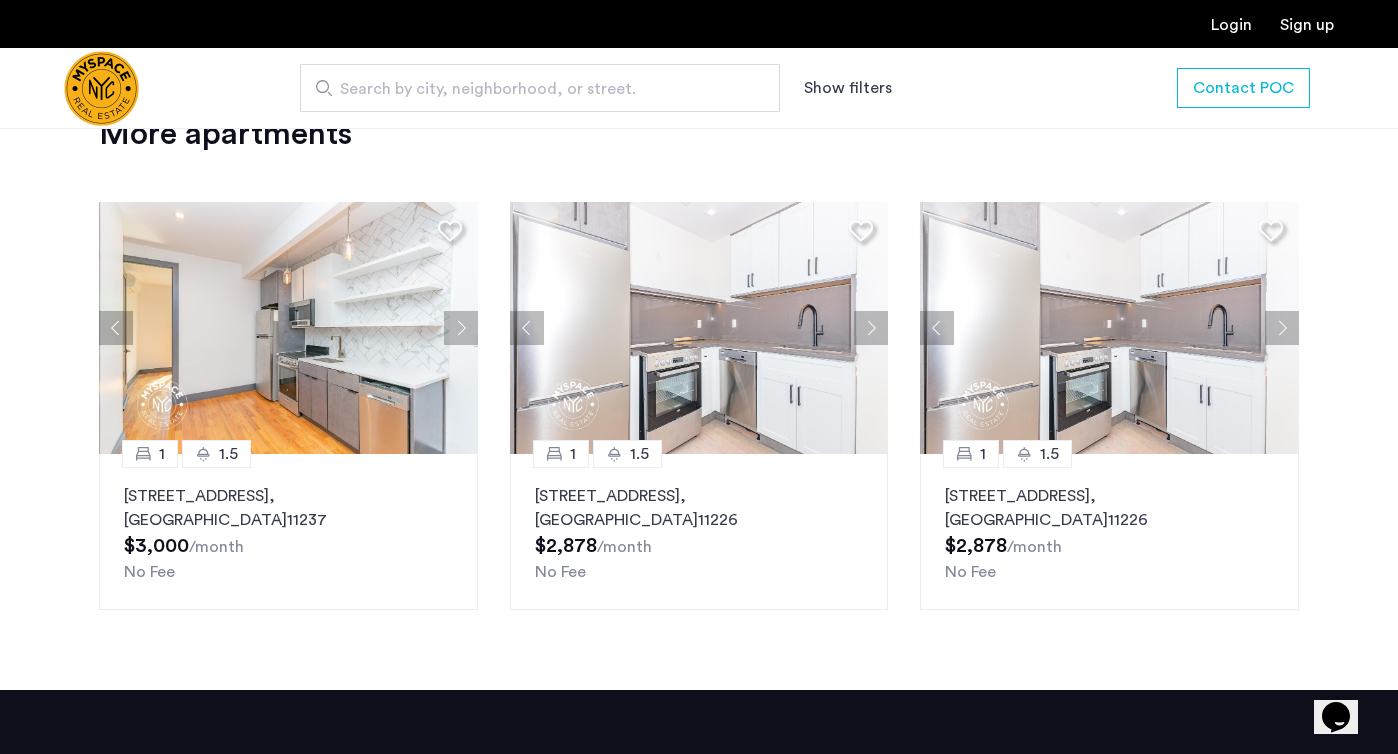 scroll, scrollTop: 2682, scrollLeft: 0, axis: vertical 